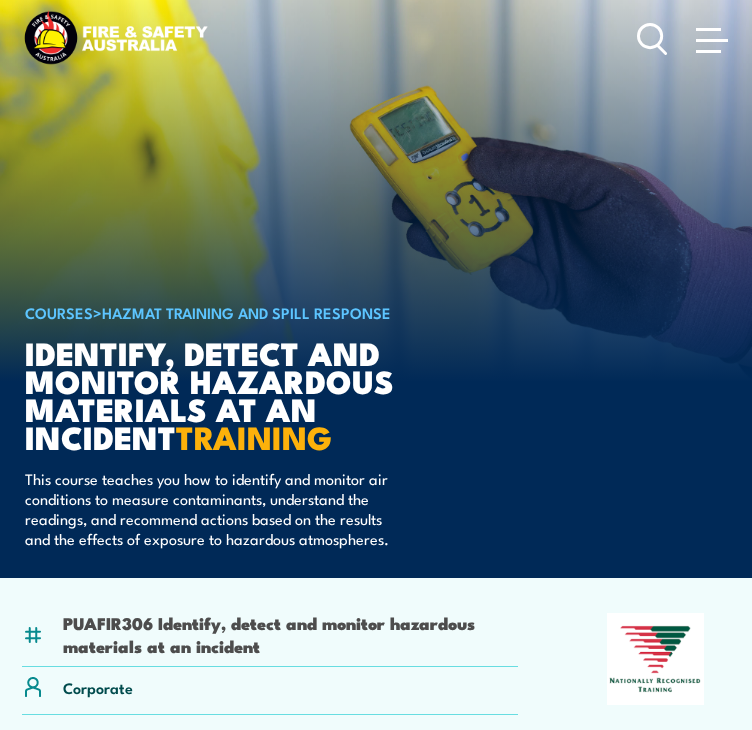scroll, scrollTop: 0, scrollLeft: 0, axis: both 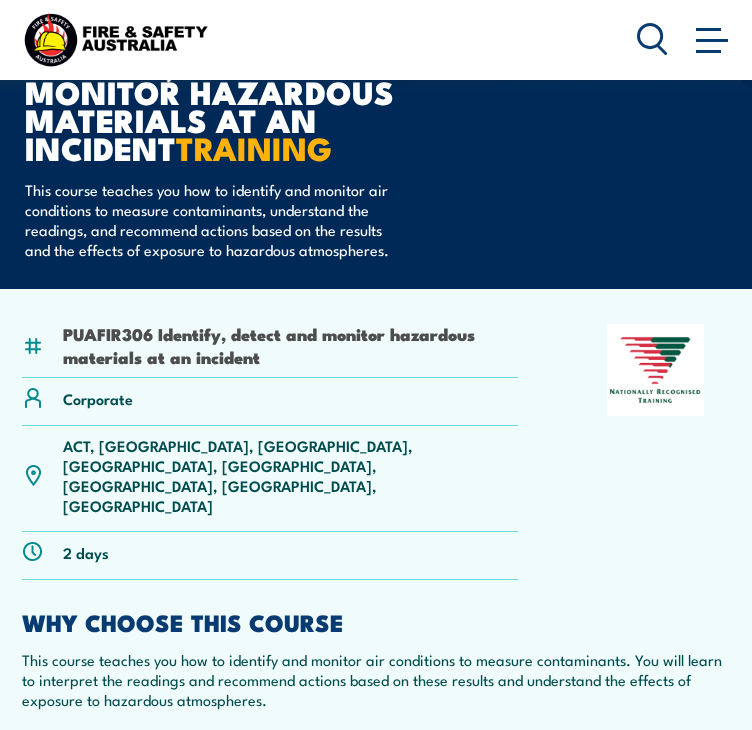 click on "PUAFIR306 Identify, detect and monitor hazardous materials at an incident
Corporate" at bounding box center [376, 602] 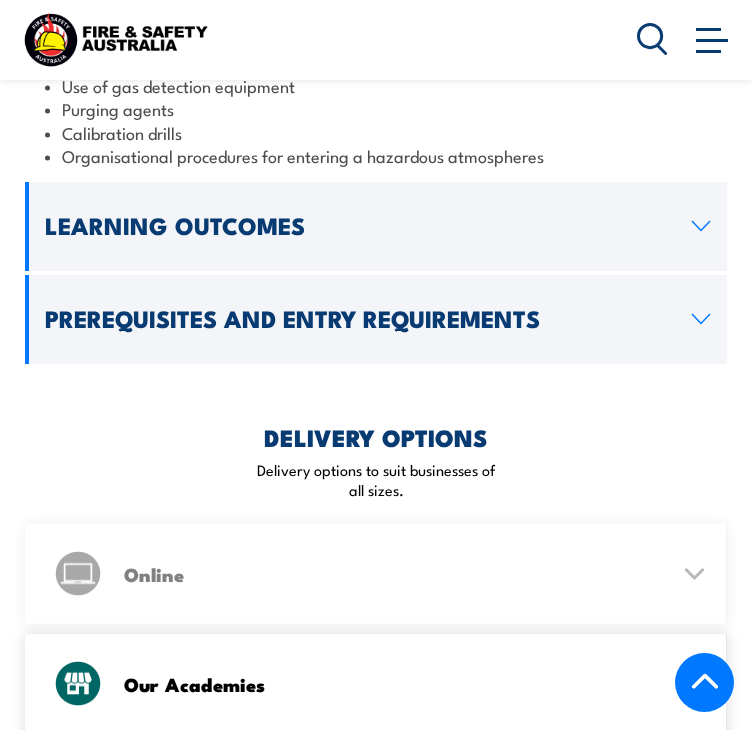 scroll, scrollTop: 2591, scrollLeft: 0, axis: vertical 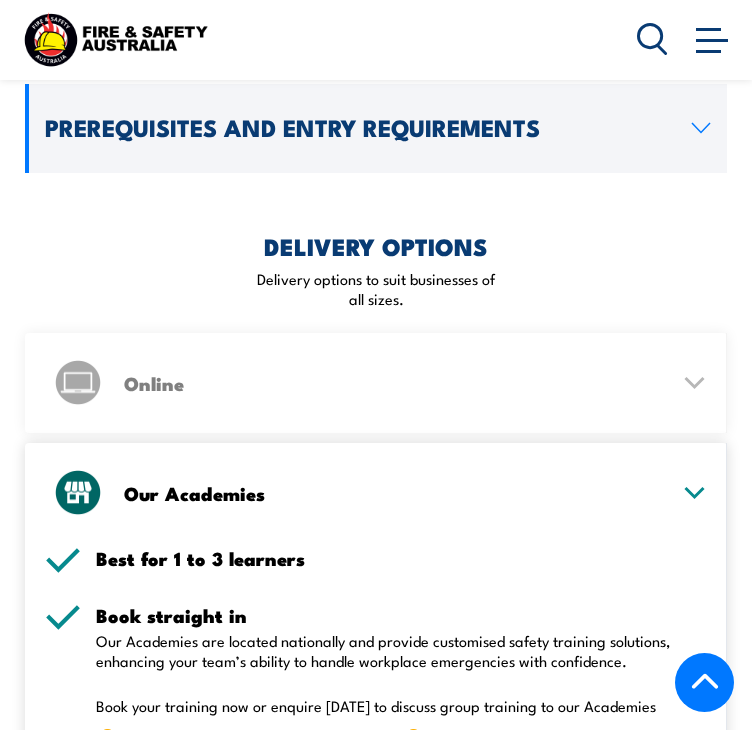 click on "Learning Outcomes" at bounding box center [376, 35] 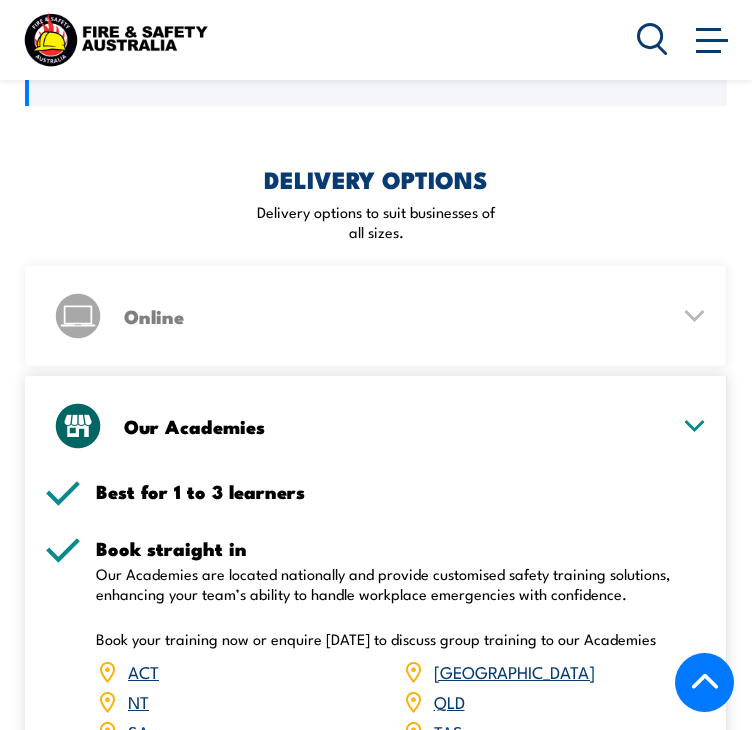 scroll, scrollTop: 2570, scrollLeft: 0, axis: vertical 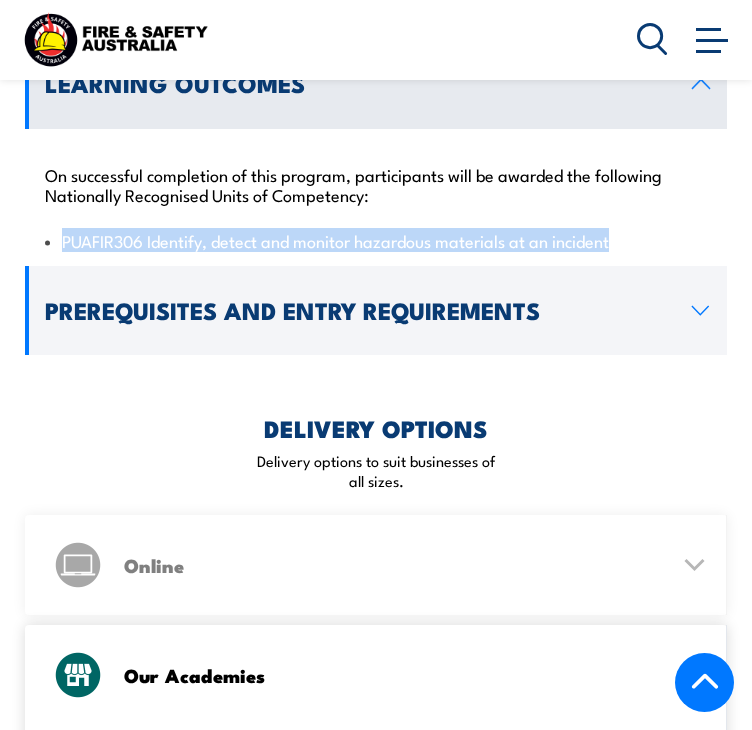 drag, startPoint x: 628, startPoint y: 482, endPoint x: 72, endPoint y: 473, distance: 556.0728 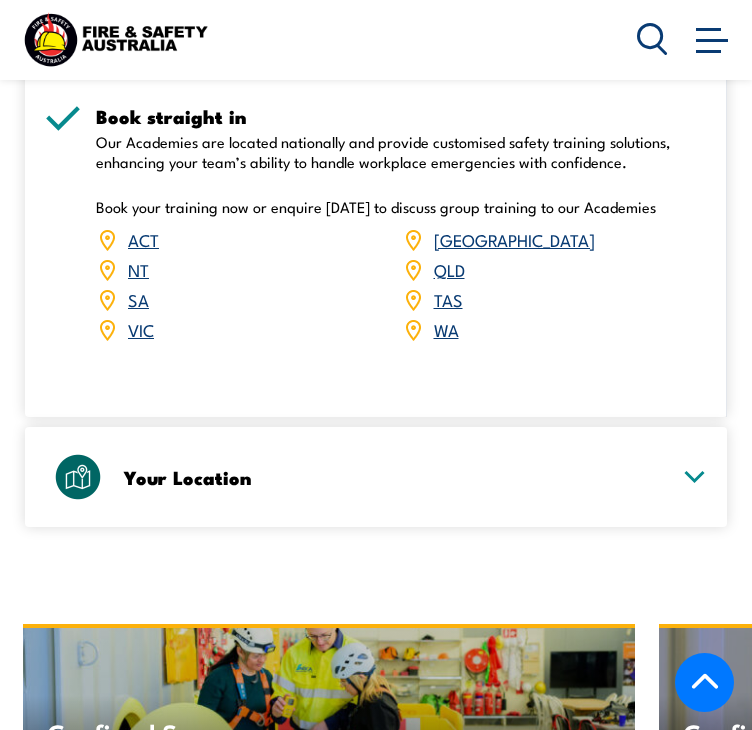 scroll, scrollTop: 3170, scrollLeft: 0, axis: vertical 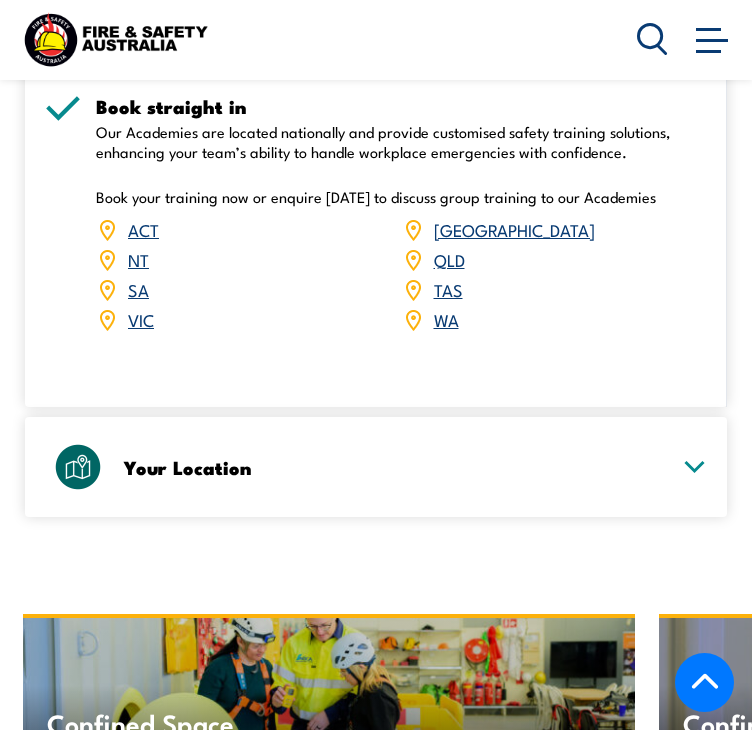 click on "WA" at bounding box center [446, 319] 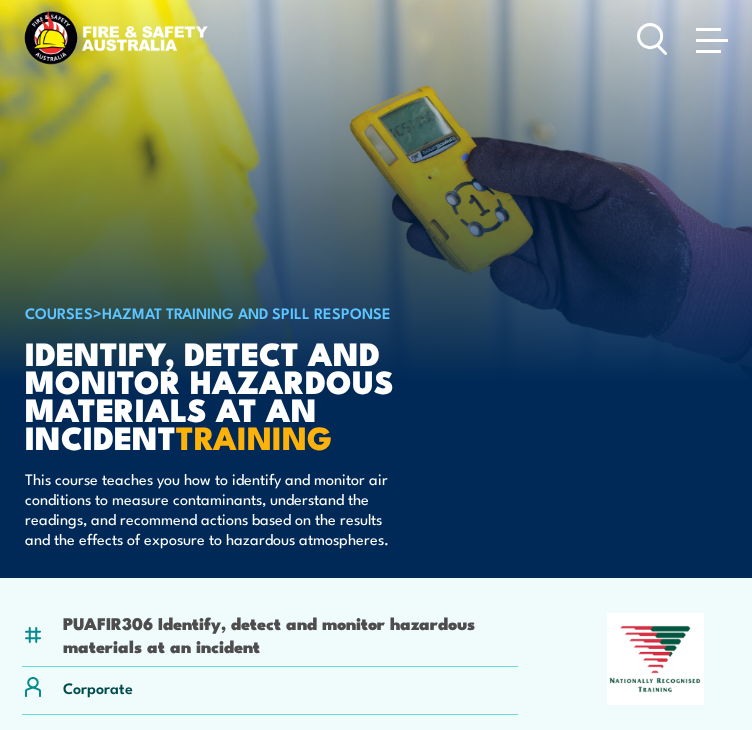 scroll, scrollTop: 118, scrollLeft: 0, axis: vertical 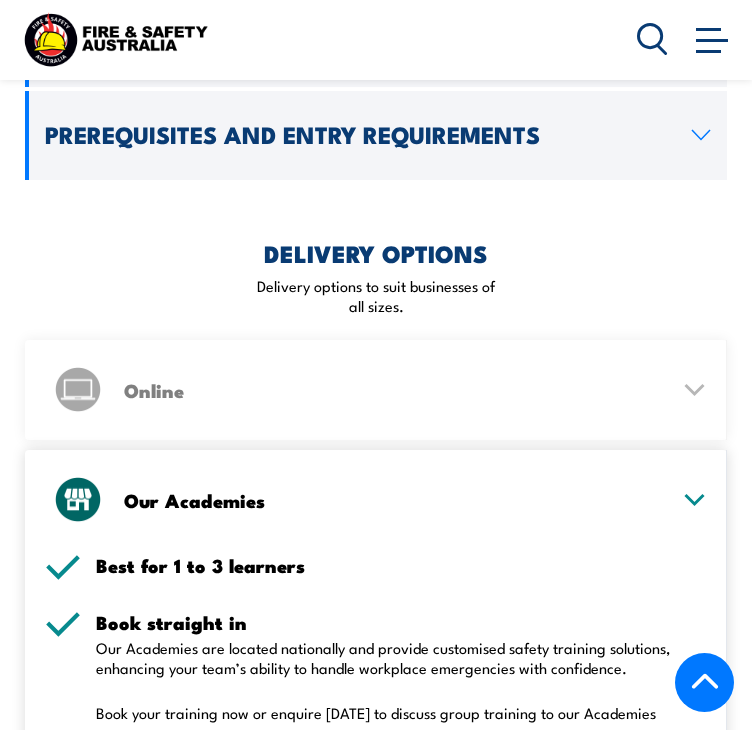 click on "COURSES
>  HAZMAT Training and Spill Response
Identify, detect and monitor hazardous materials at an incident  TRAINING
This course teaches you how to identify and monitor air conditions to measure contaminants, understand the readings, and recommend actions based on the results and the effects of exposure to hazardous atmospheres.
Overview
About the course
Course content
Photos
Delivery
Enquire Now
Corporate 2 days" at bounding box center (376, -104) 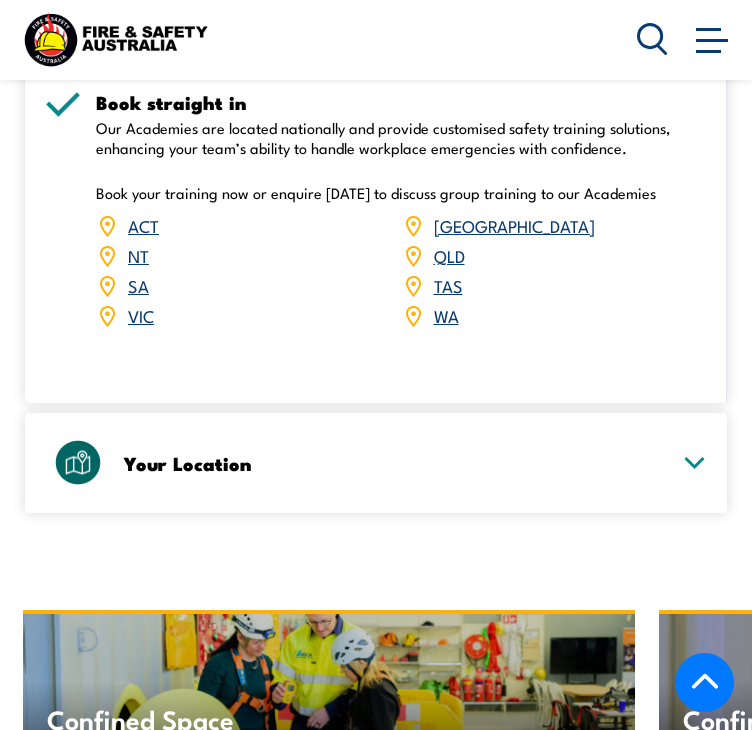 scroll, scrollTop: 3112, scrollLeft: 0, axis: vertical 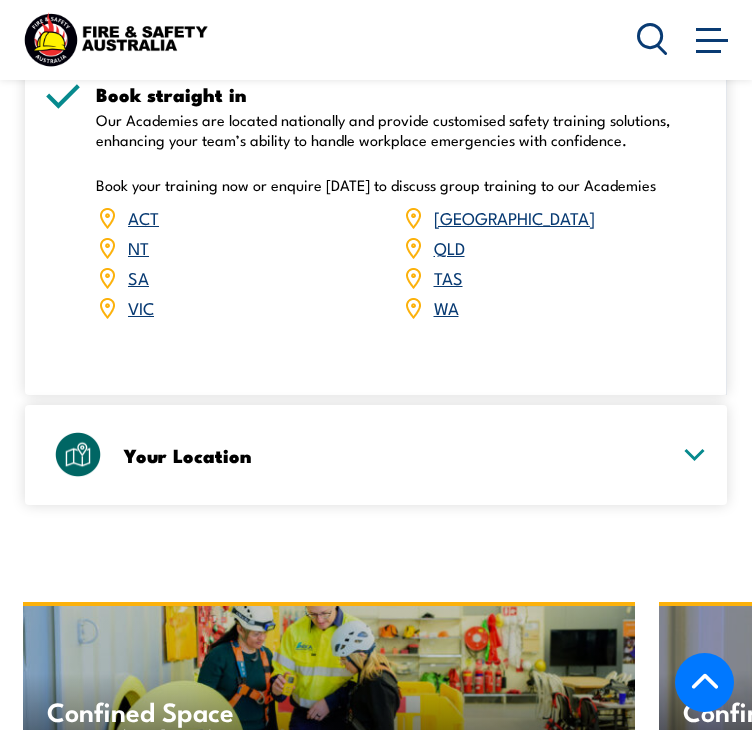 click on "Online" at bounding box center (376, -138) 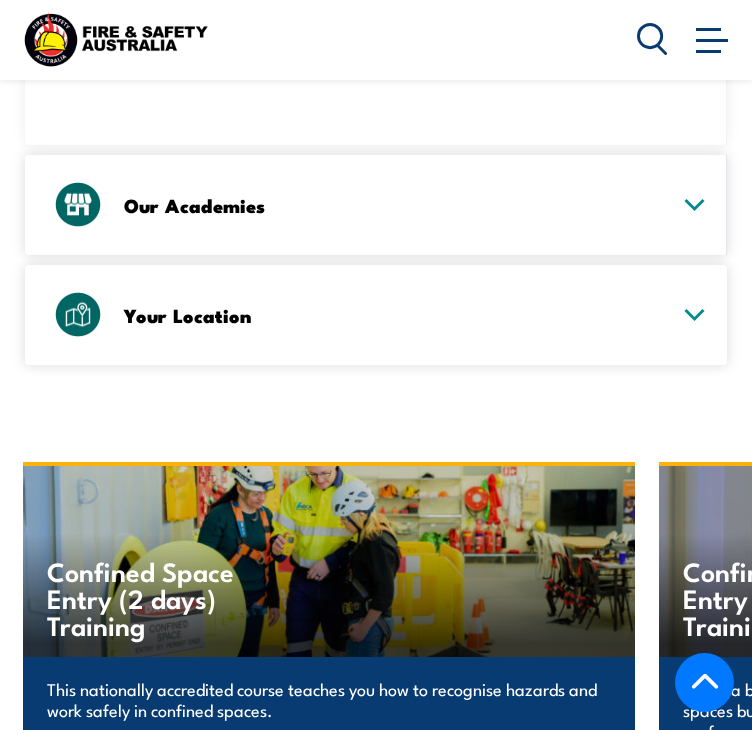 click on "Online" at bounding box center [395, -138] 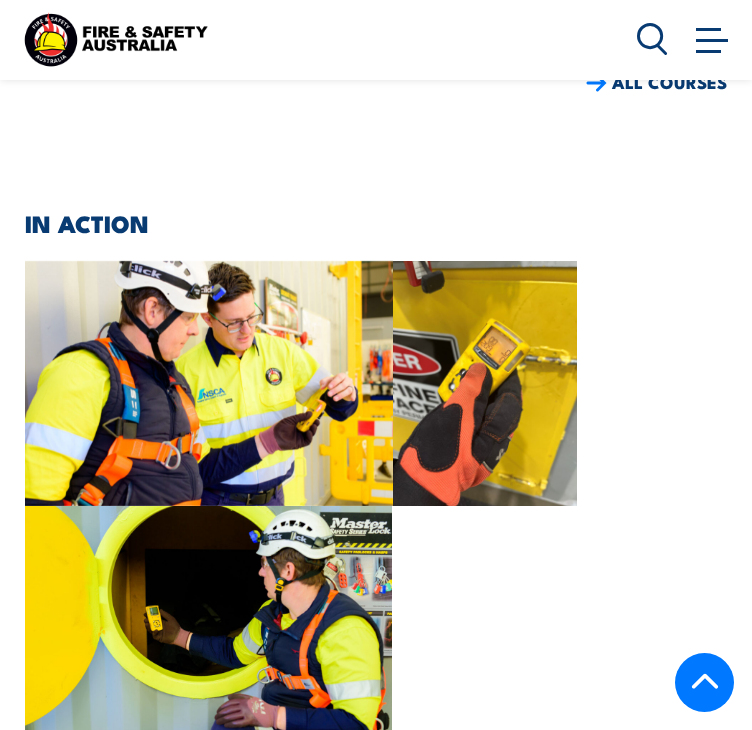 scroll, scrollTop: 3704, scrollLeft: 0, axis: vertical 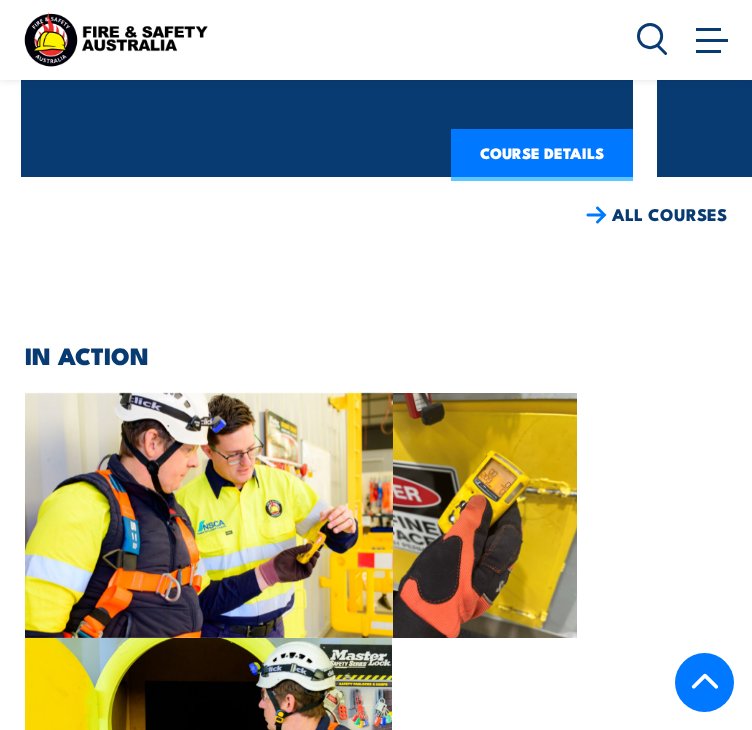 click on "This course is for people who need to monitor potentially hazardous atmospheres at work.
This course is for people who need to monitor potentially hazardous atmospheres at work.
Individuals, Small groups or Corporate bookings
4 hours" at bounding box center (326, -6) 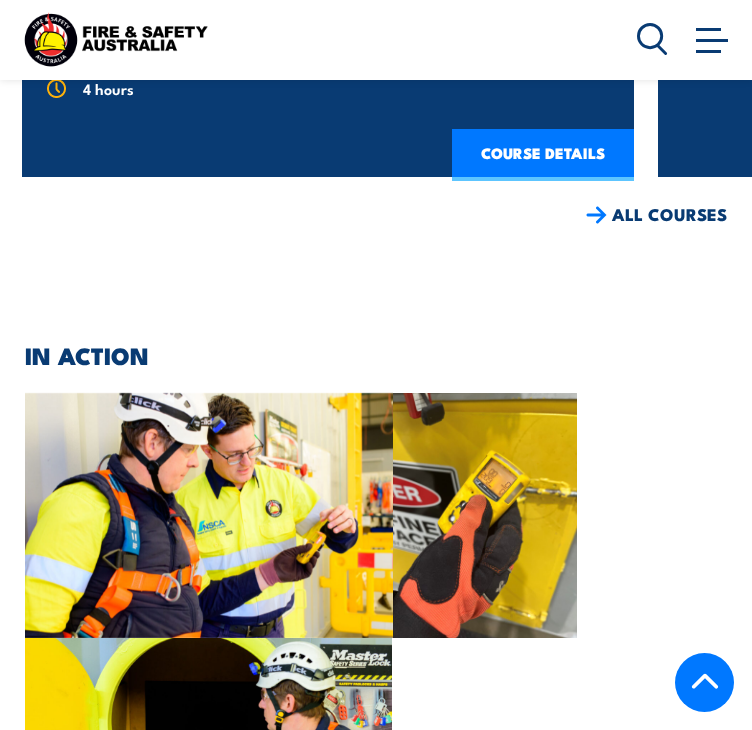 click 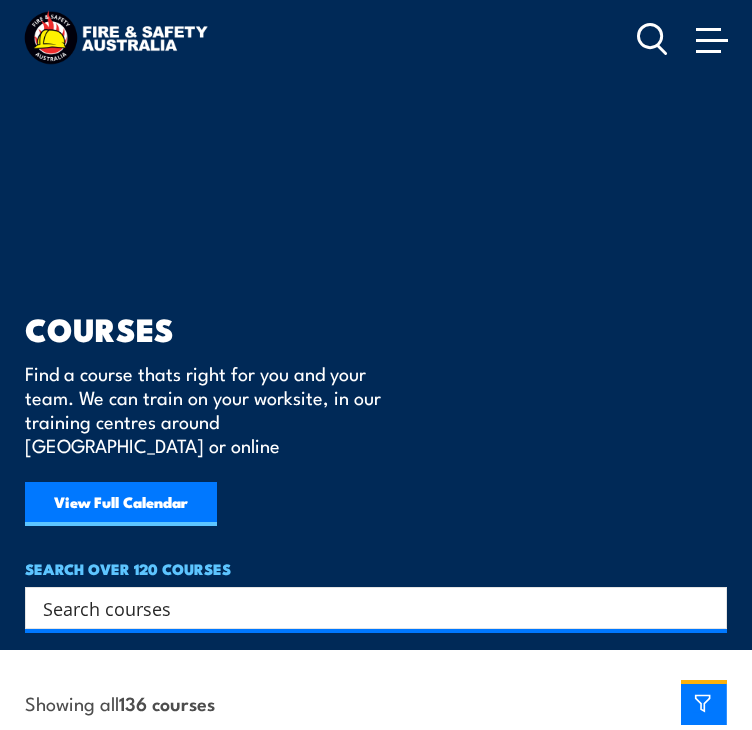 scroll, scrollTop: 0, scrollLeft: 0, axis: both 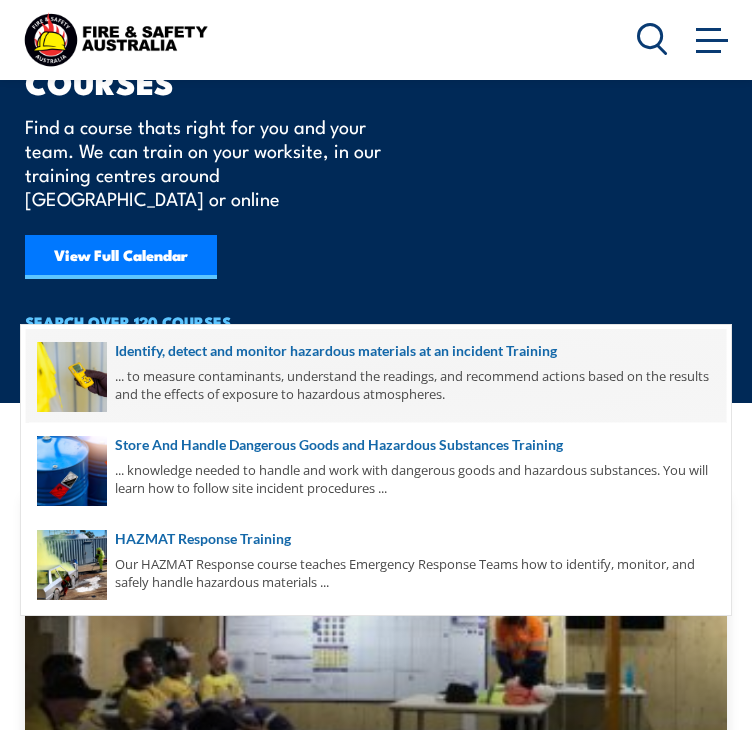 type on "hazardous materials" 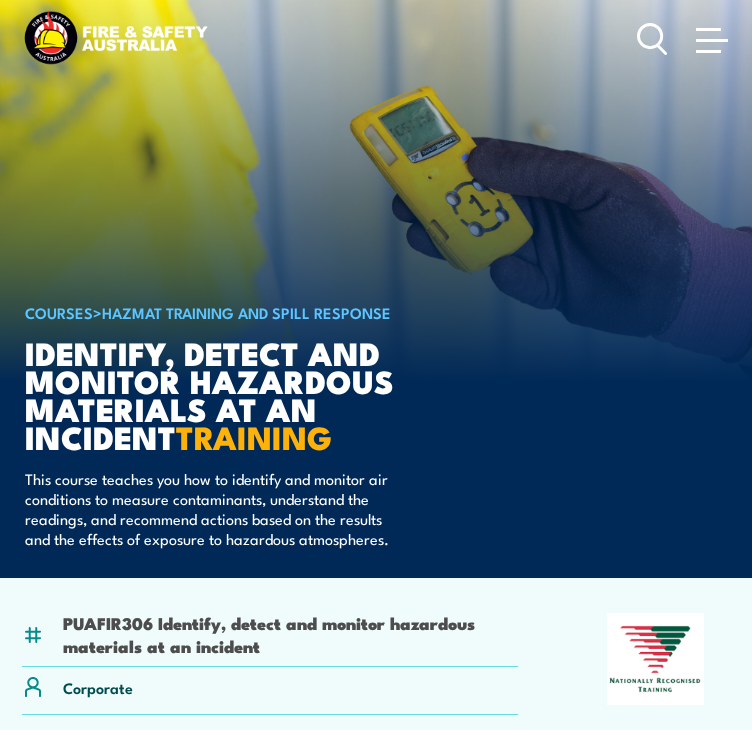 scroll, scrollTop: 0, scrollLeft: 0, axis: both 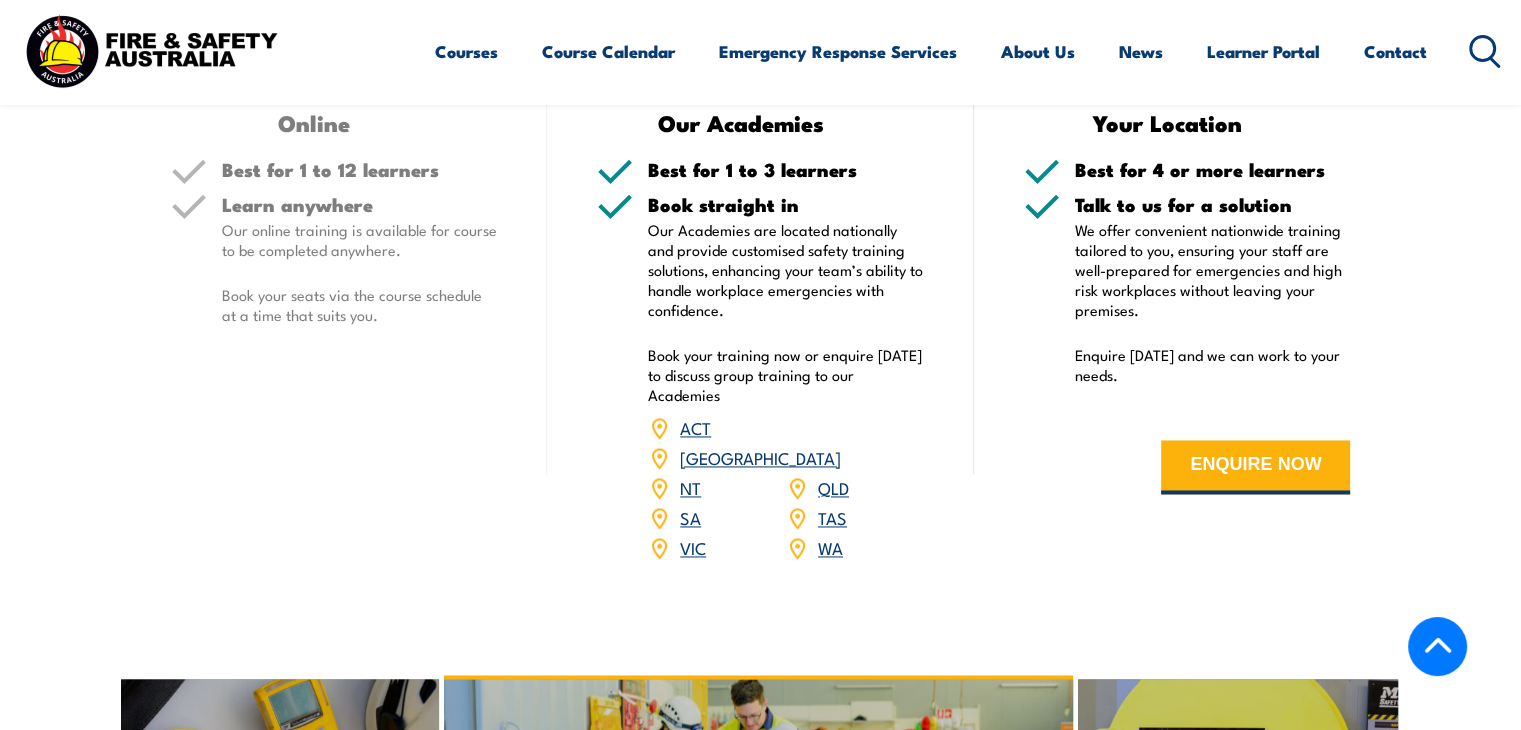 click on "WA" at bounding box center (830, 547) 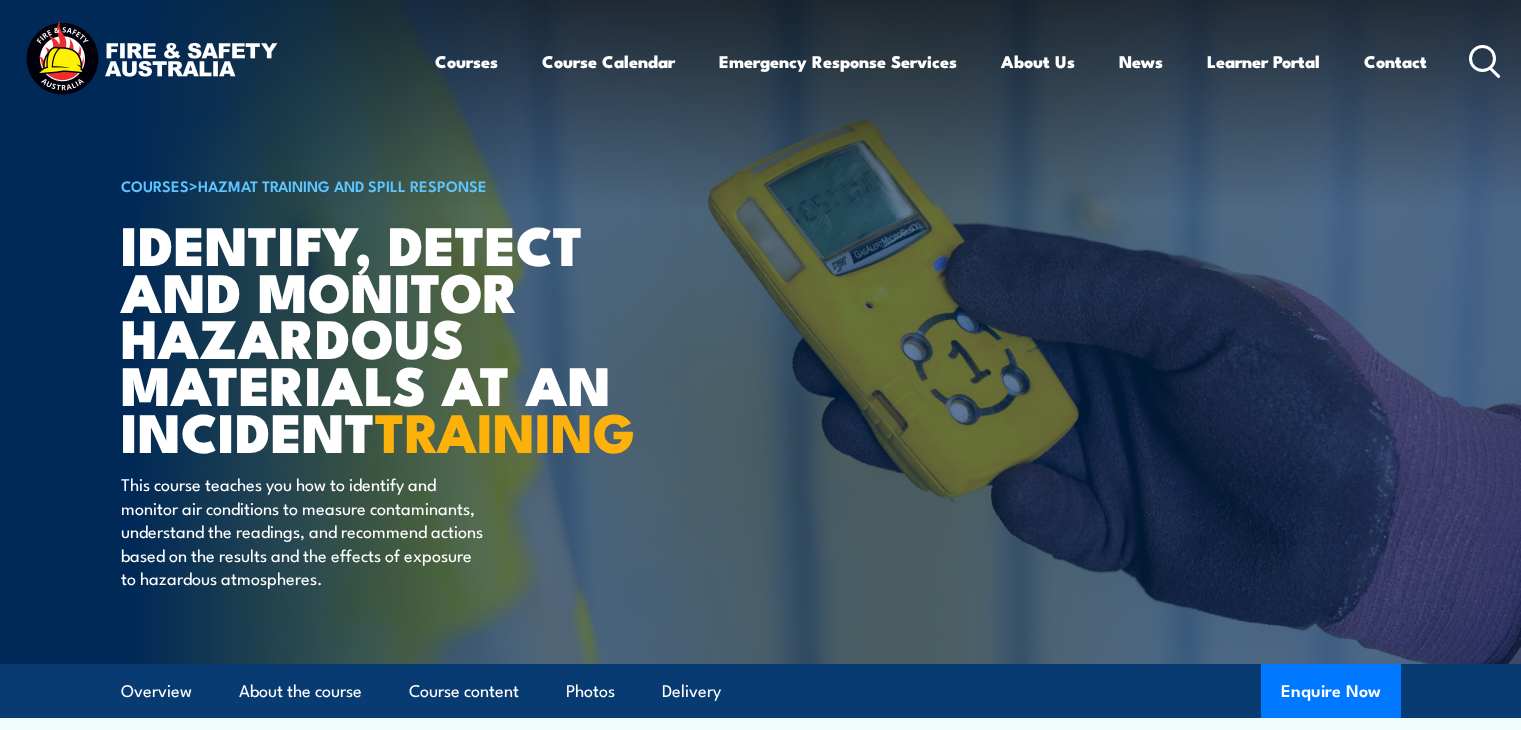 scroll, scrollTop: 0, scrollLeft: 0, axis: both 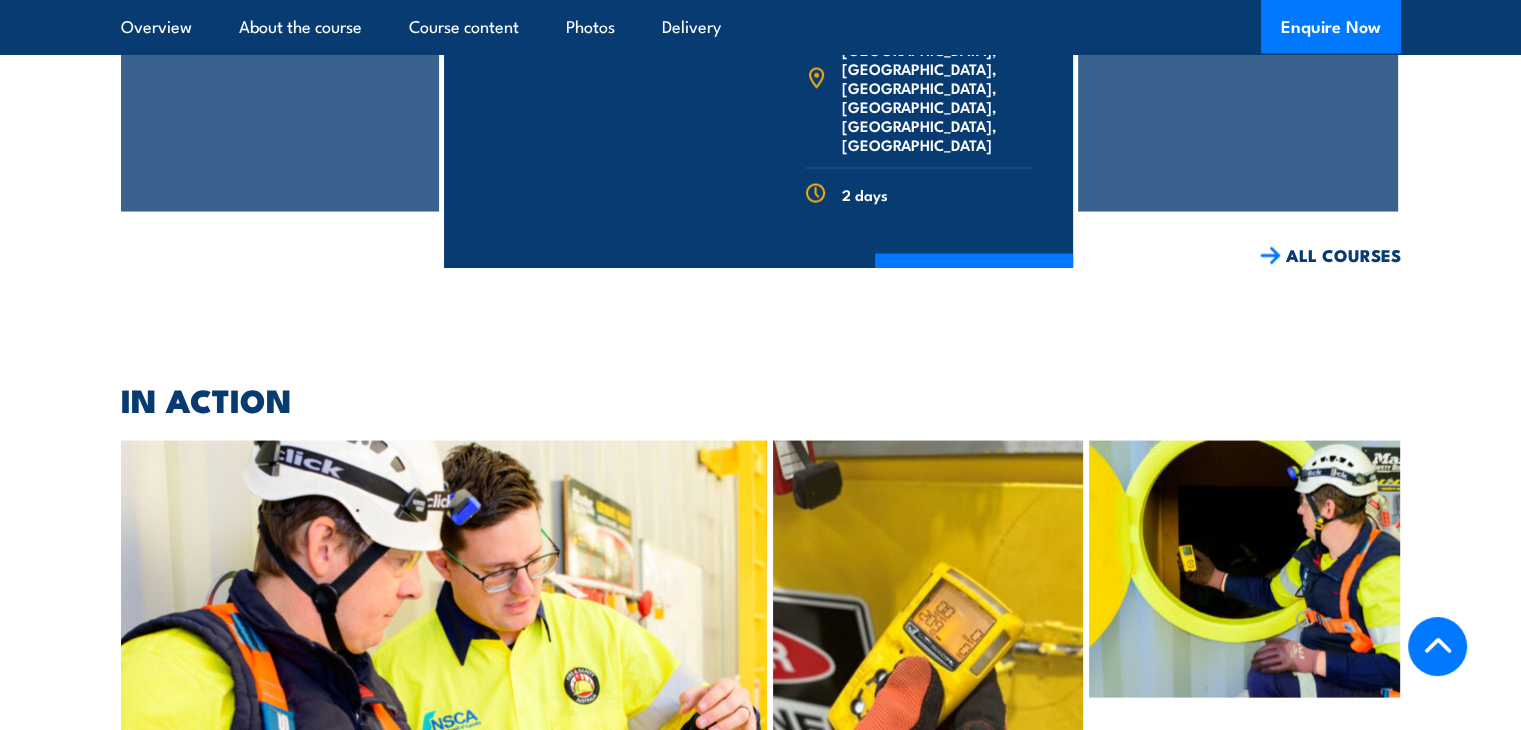 click at bounding box center (928, 701) 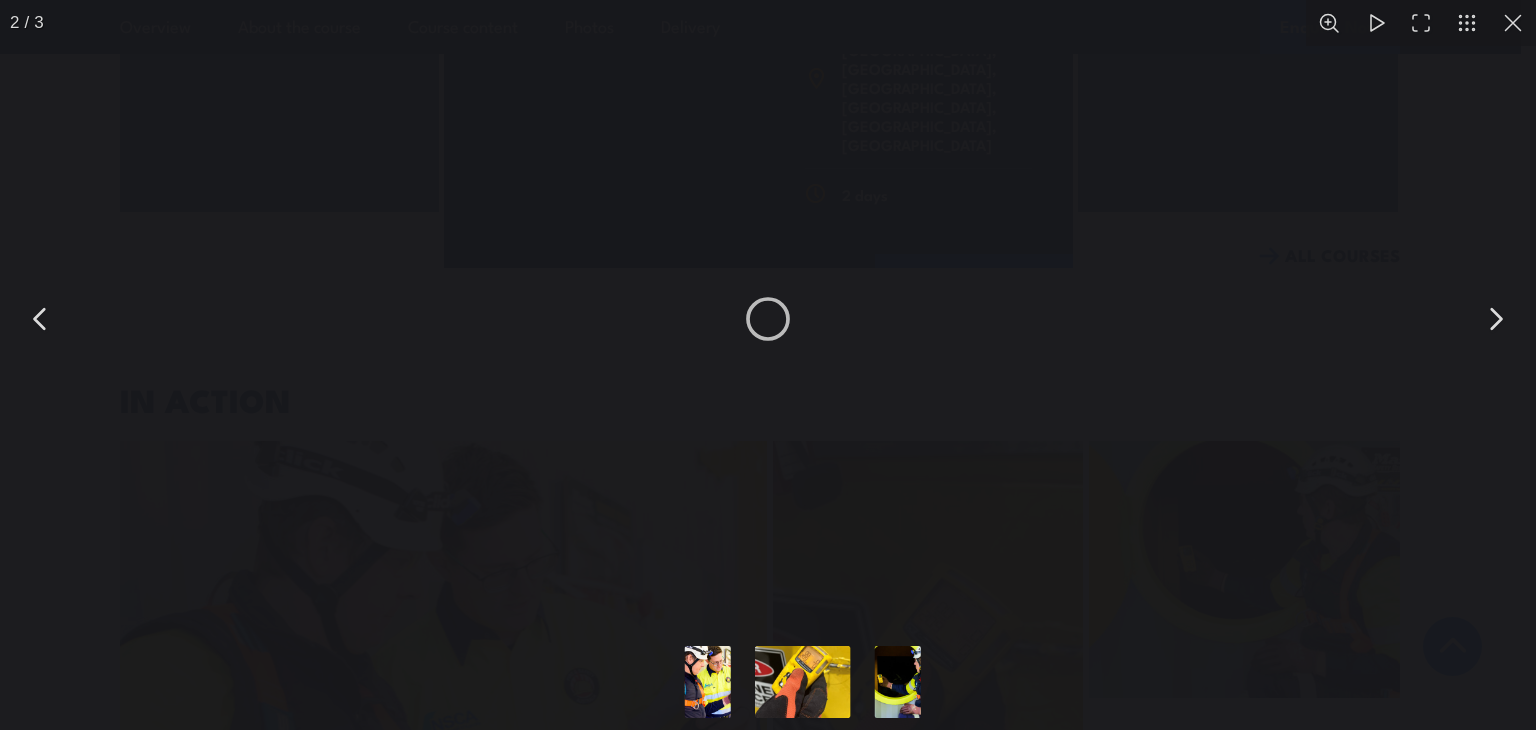 click at bounding box center [1513, 23] 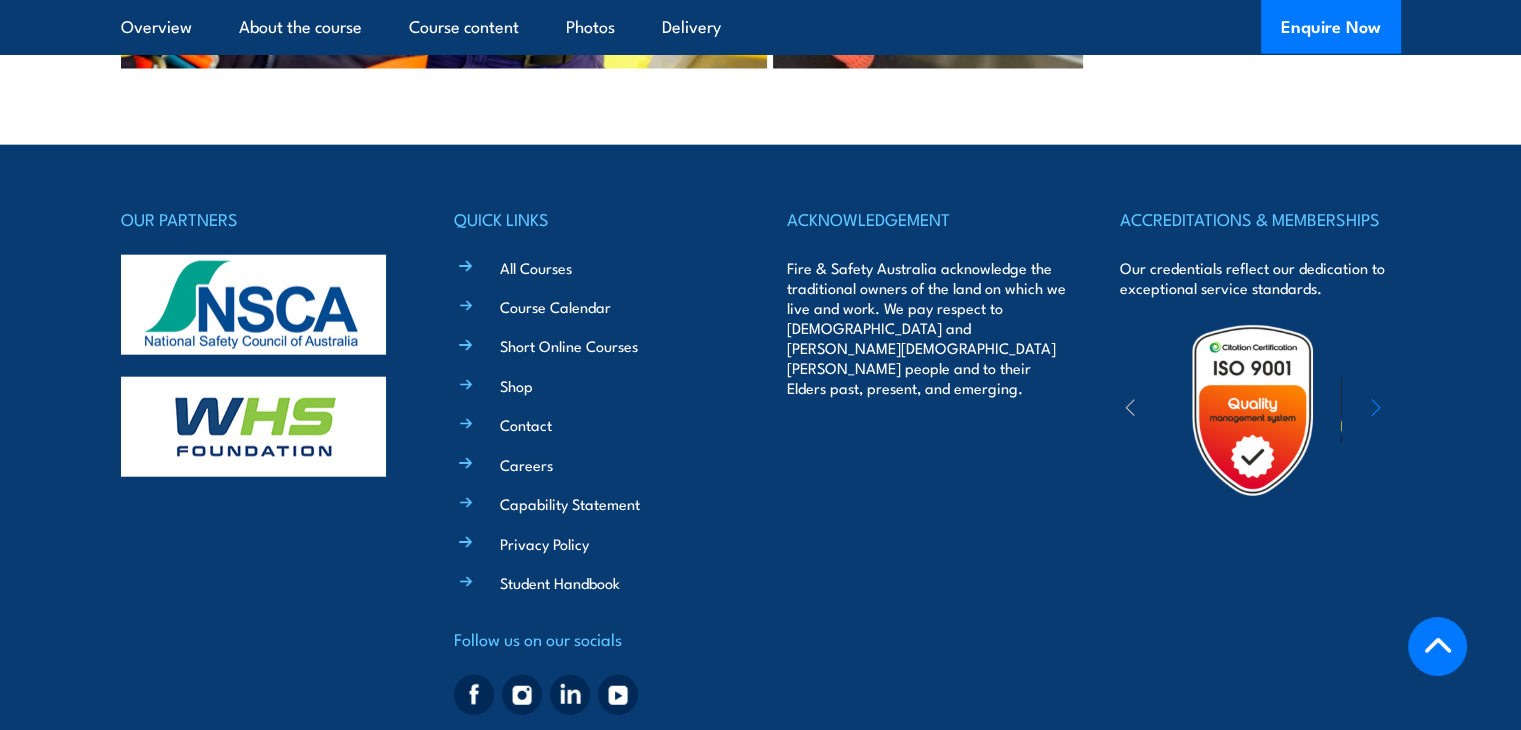 scroll, scrollTop: 4943, scrollLeft: 0, axis: vertical 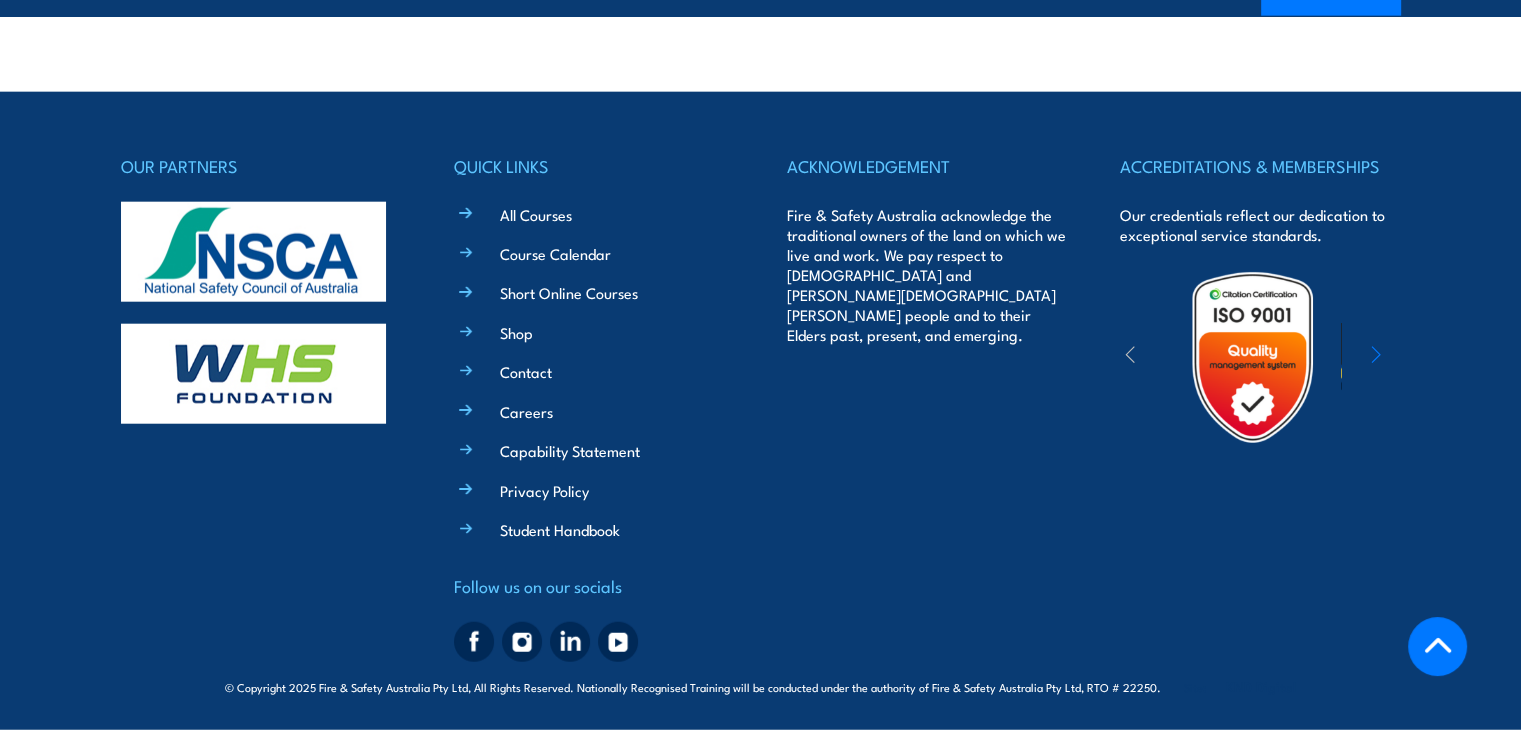 click on "ACCREDITATIONS & MEMBERSHIPS
Our credentials reflect our dedication to exceptional service standards." at bounding box center [1260, 411] 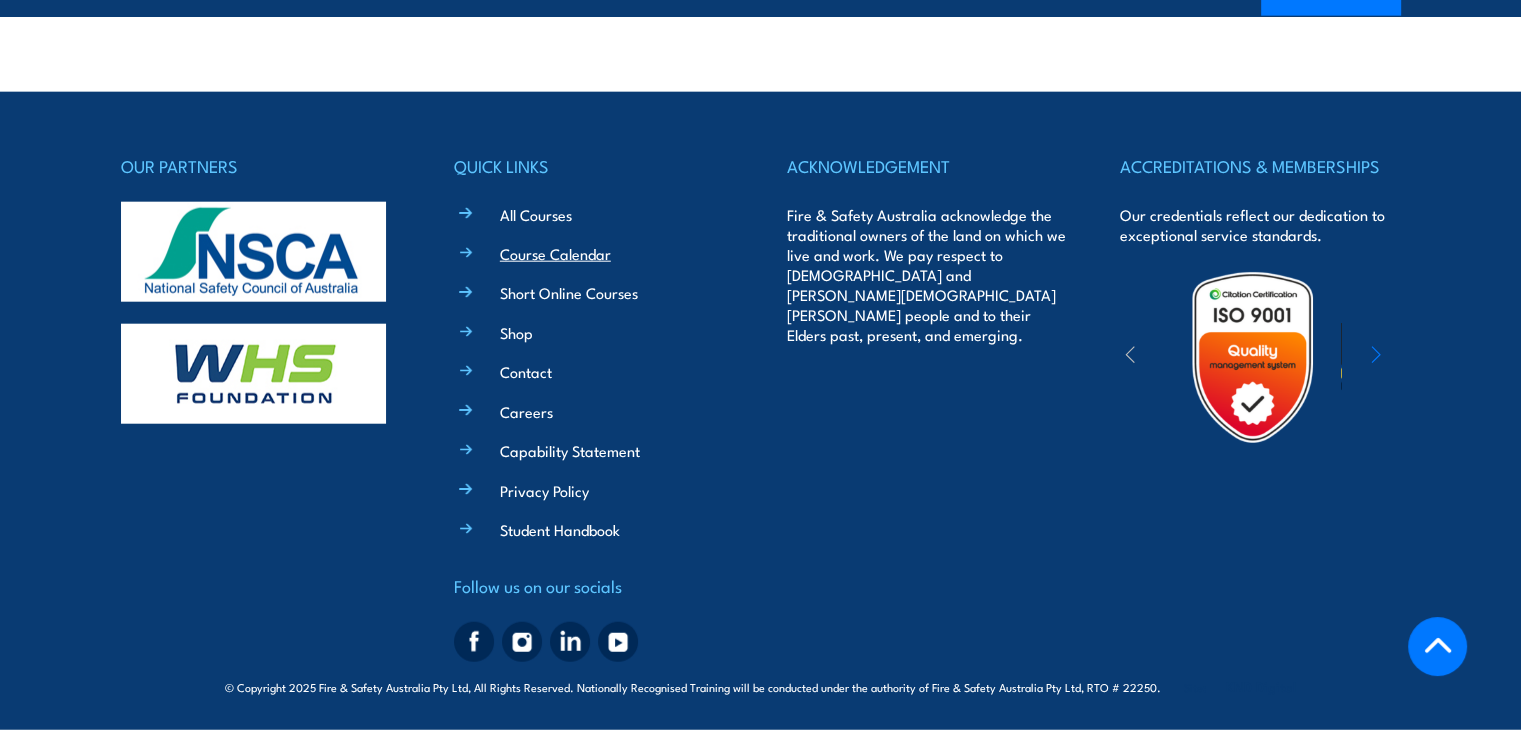 click on "Course Calendar" at bounding box center (555, 253) 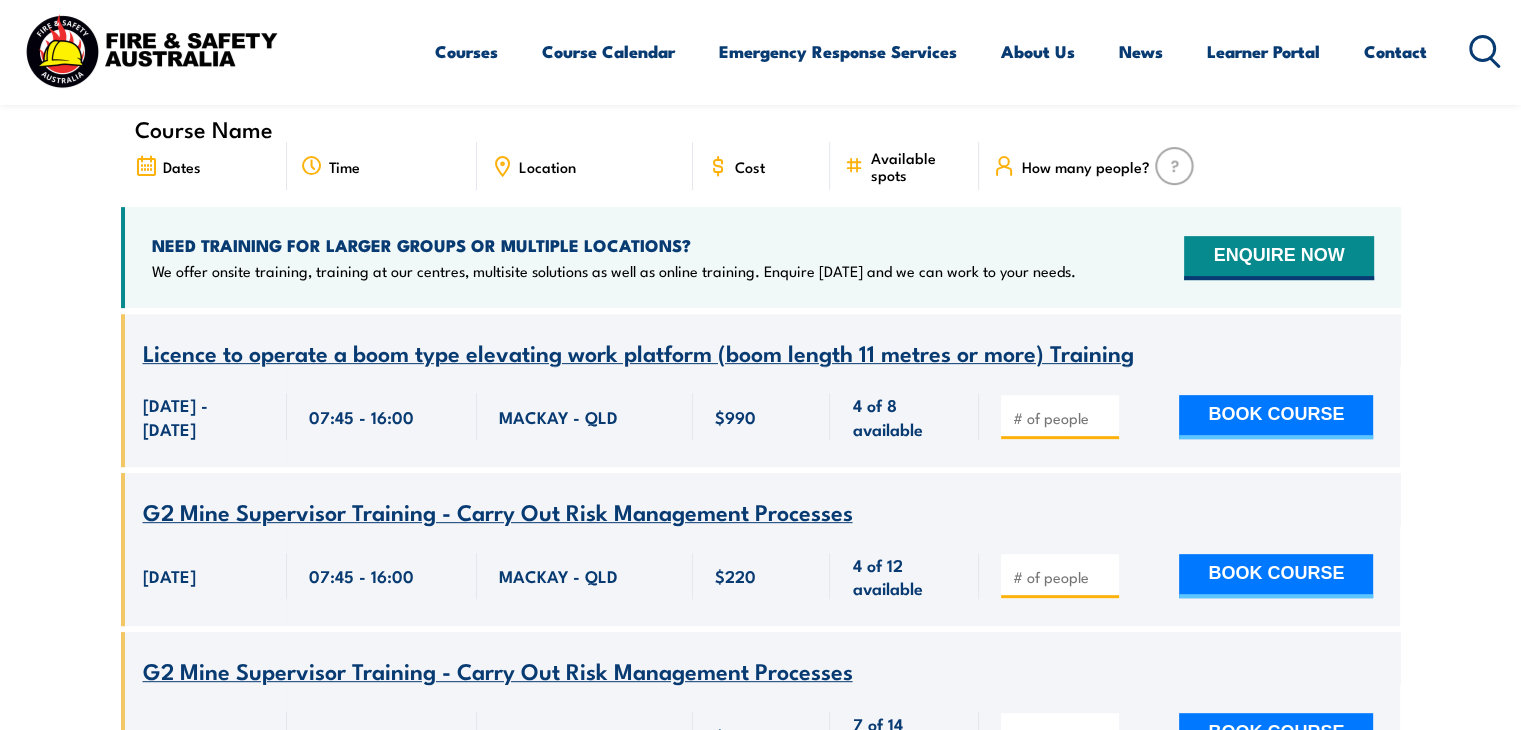 scroll, scrollTop: 0, scrollLeft: 0, axis: both 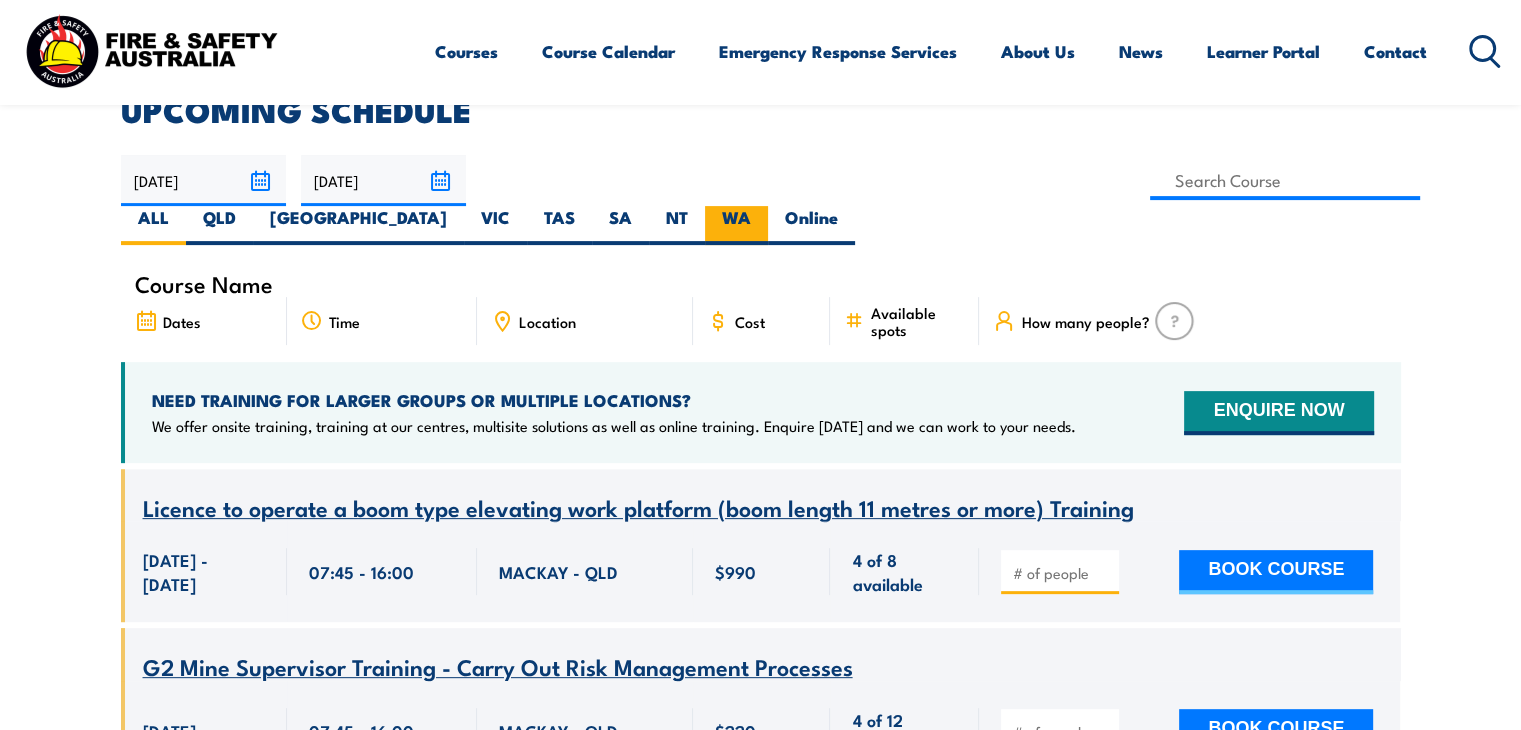 click on "WA" at bounding box center (736, 225) 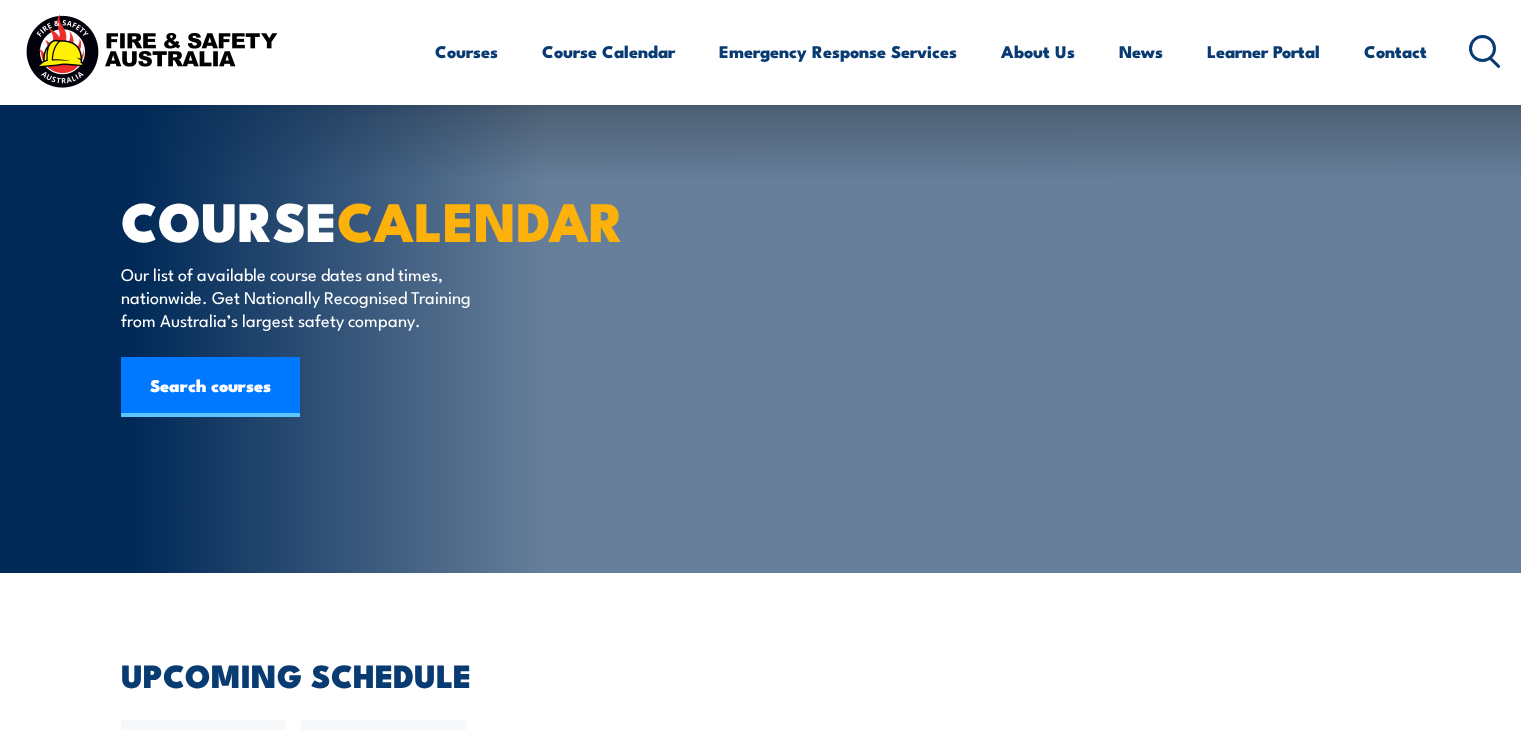 scroll, scrollTop: 660, scrollLeft: 0, axis: vertical 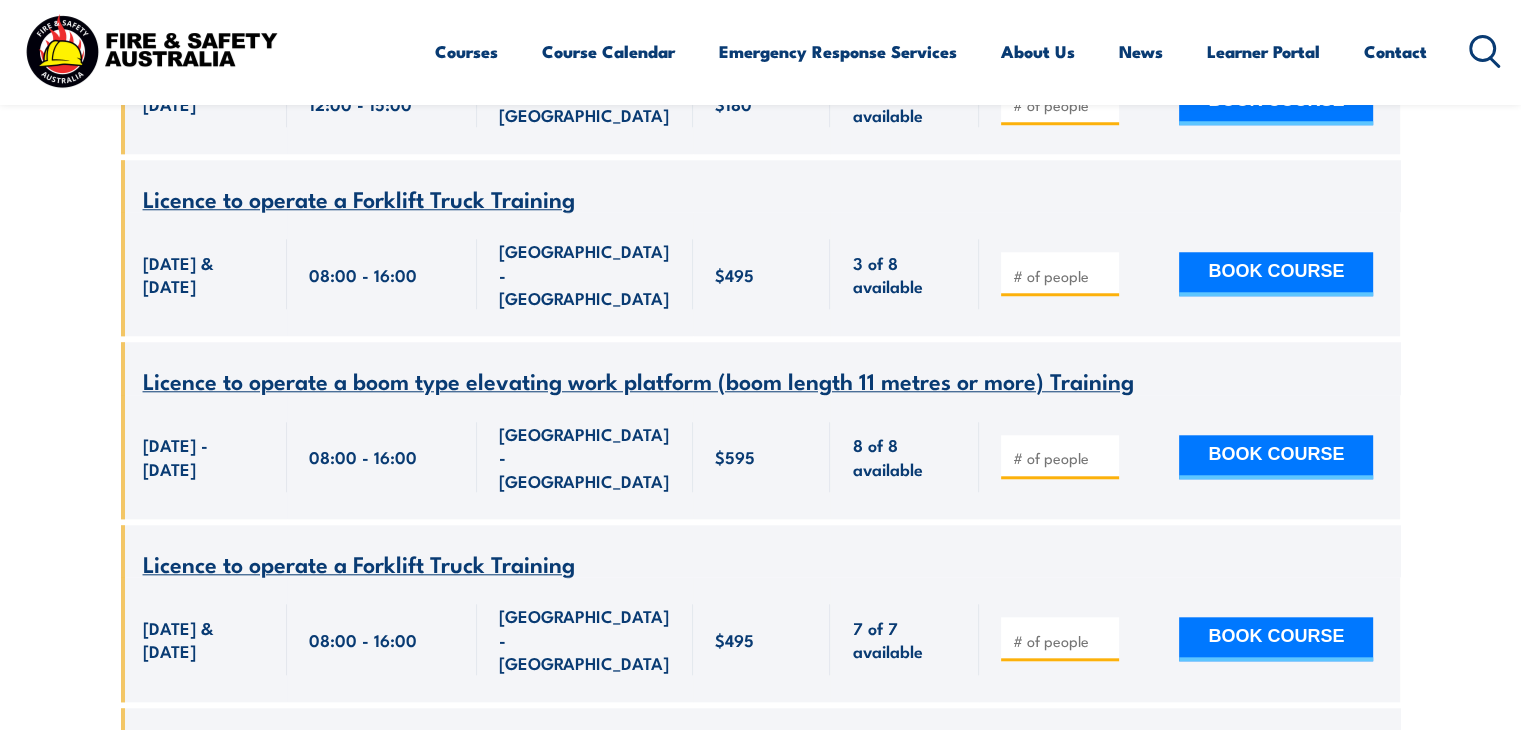 click on "UPCOMING SCHEDULE
22/07/2025
20/09/2025" at bounding box center [760, 3920] 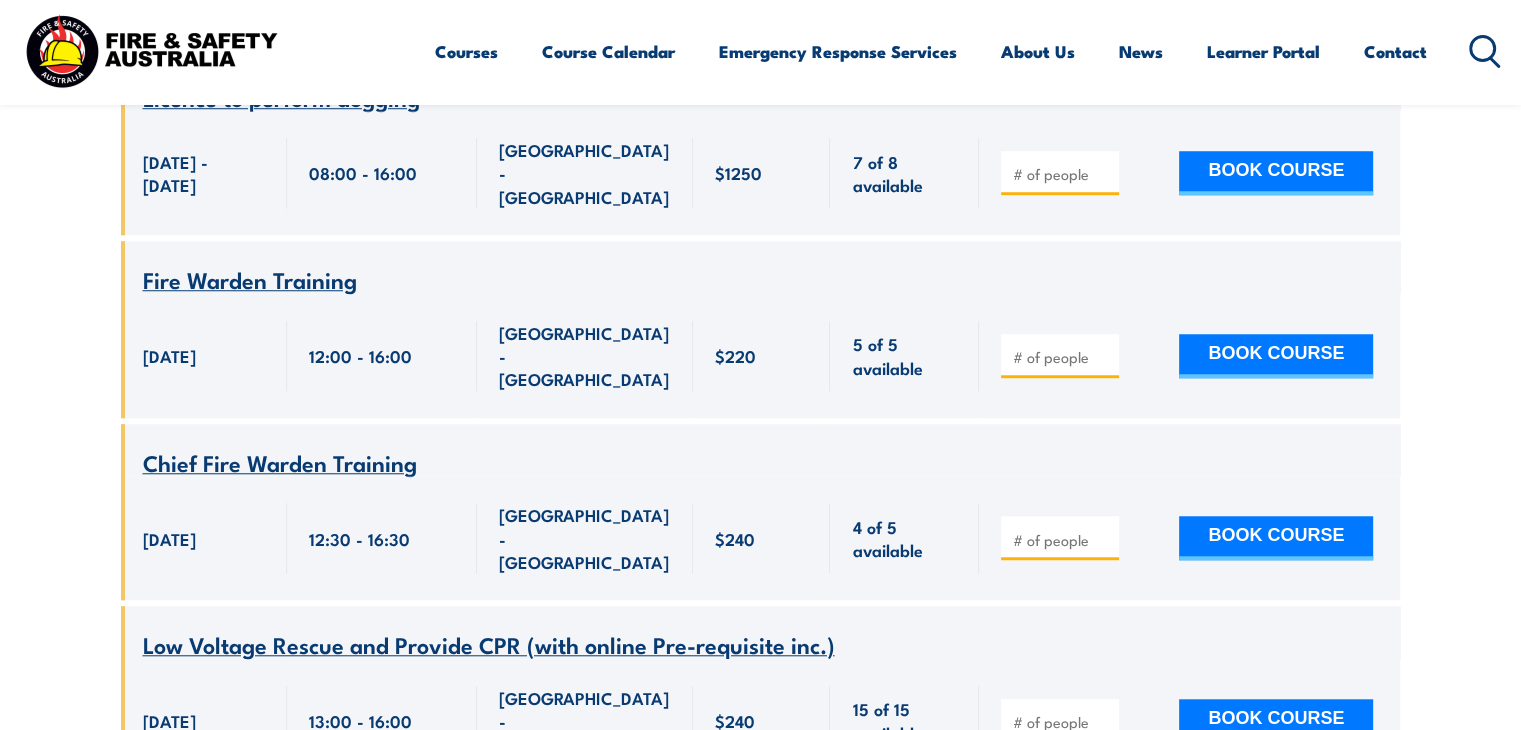 scroll, scrollTop: 9181, scrollLeft: 0, axis: vertical 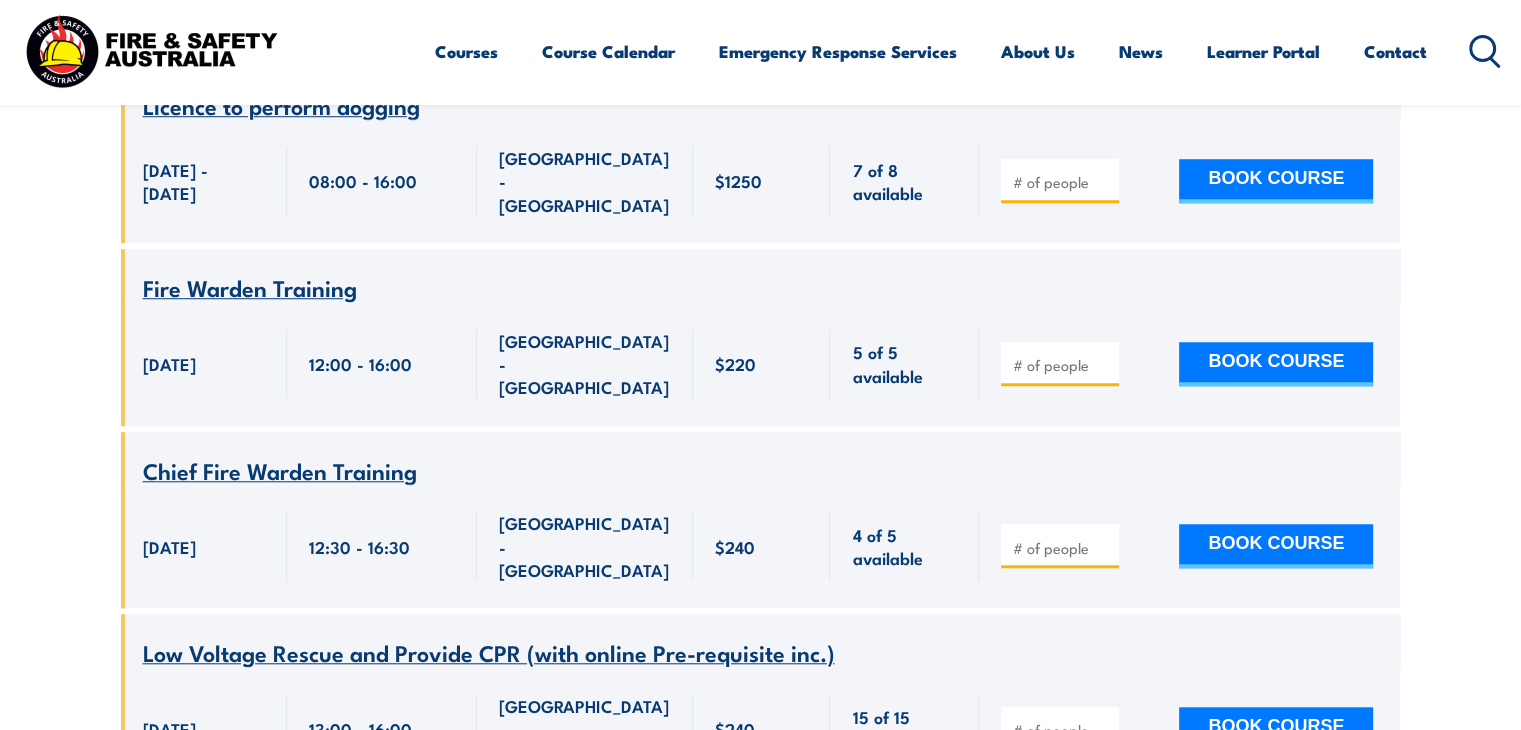 click on "Handle Dangerous Goods and Hazardous Substances Training" at bounding box center [457, 1359] 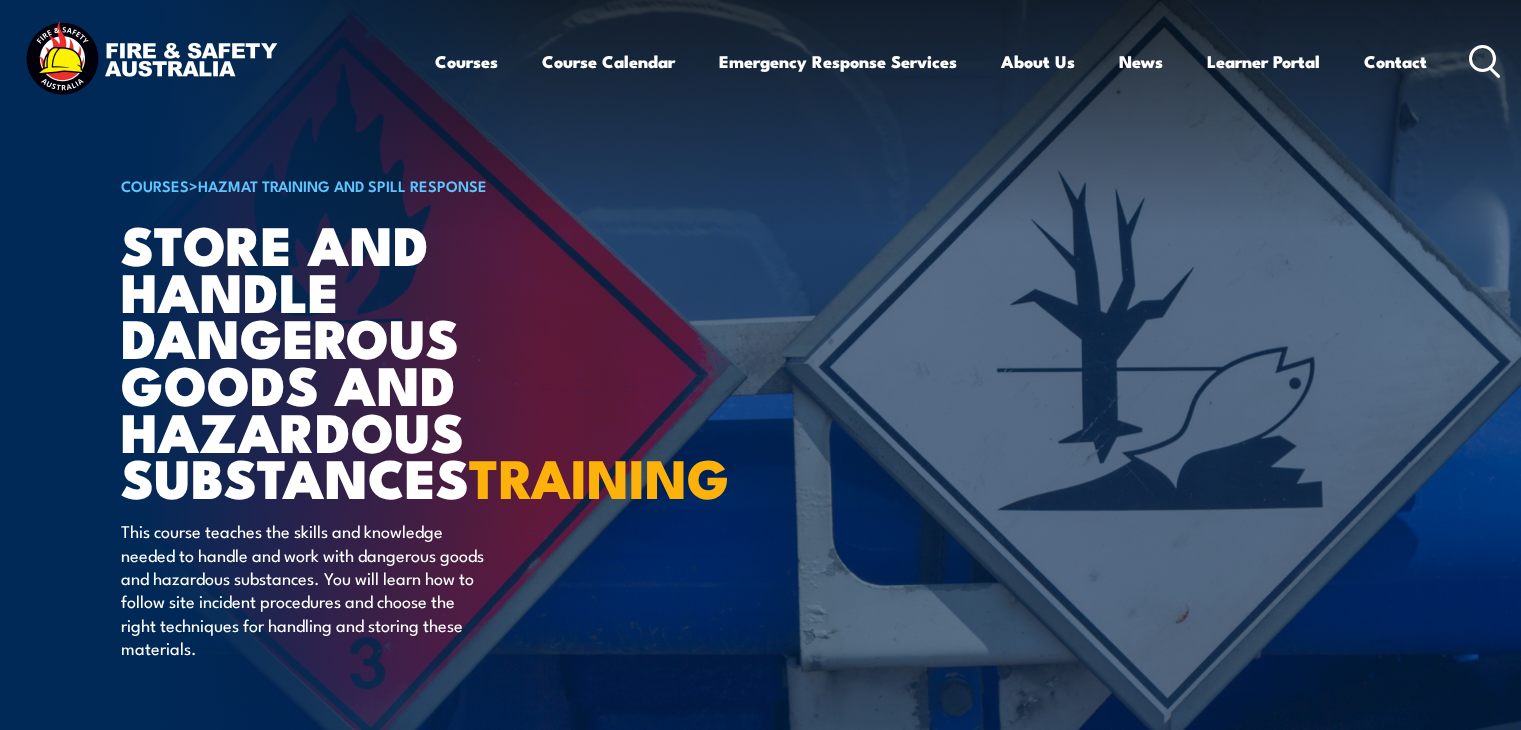 scroll, scrollTop: 0, scrollLeft: 0, axis: both 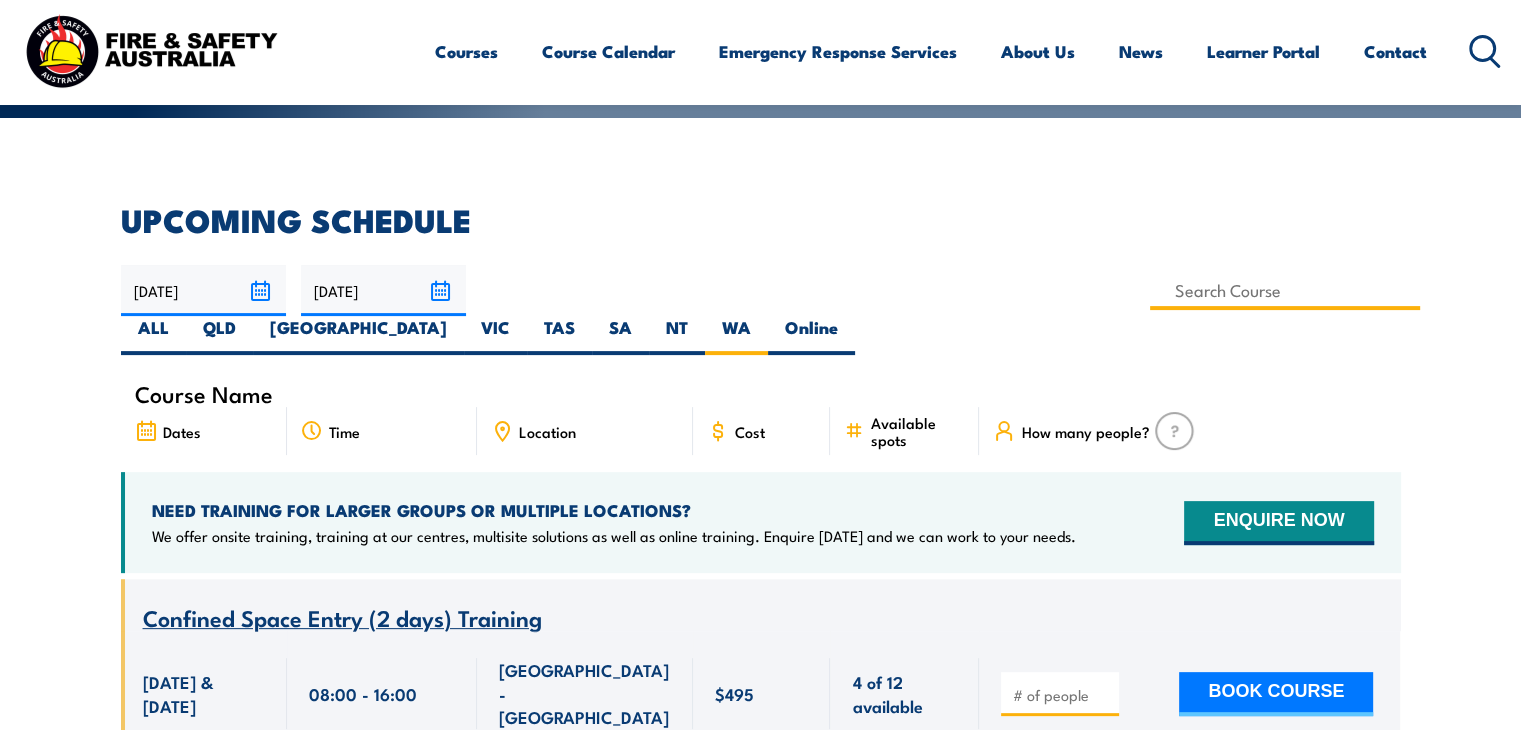 click at bounding box center (1285, 290) 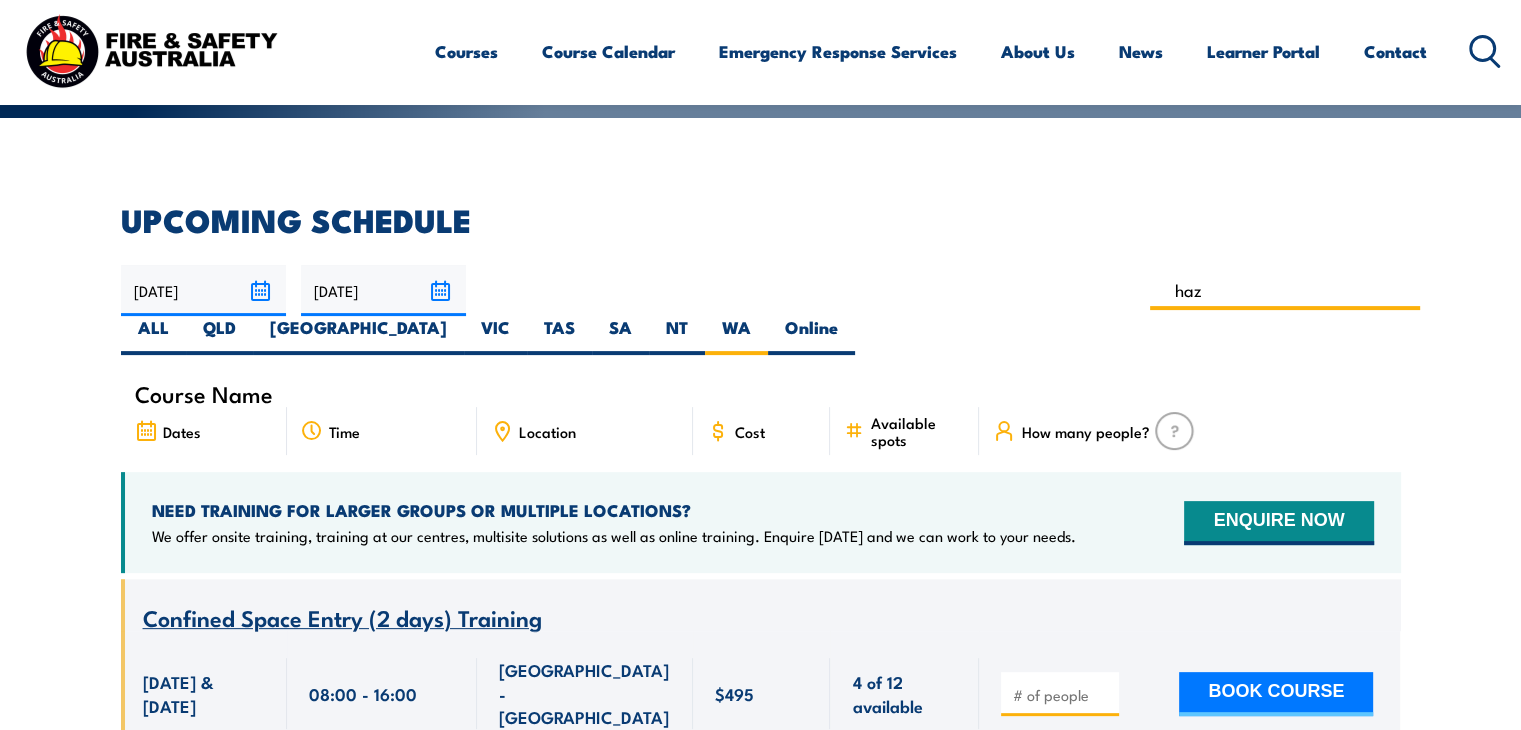 type on "Identify, detect and monitor hazardous materials at an incident Training" 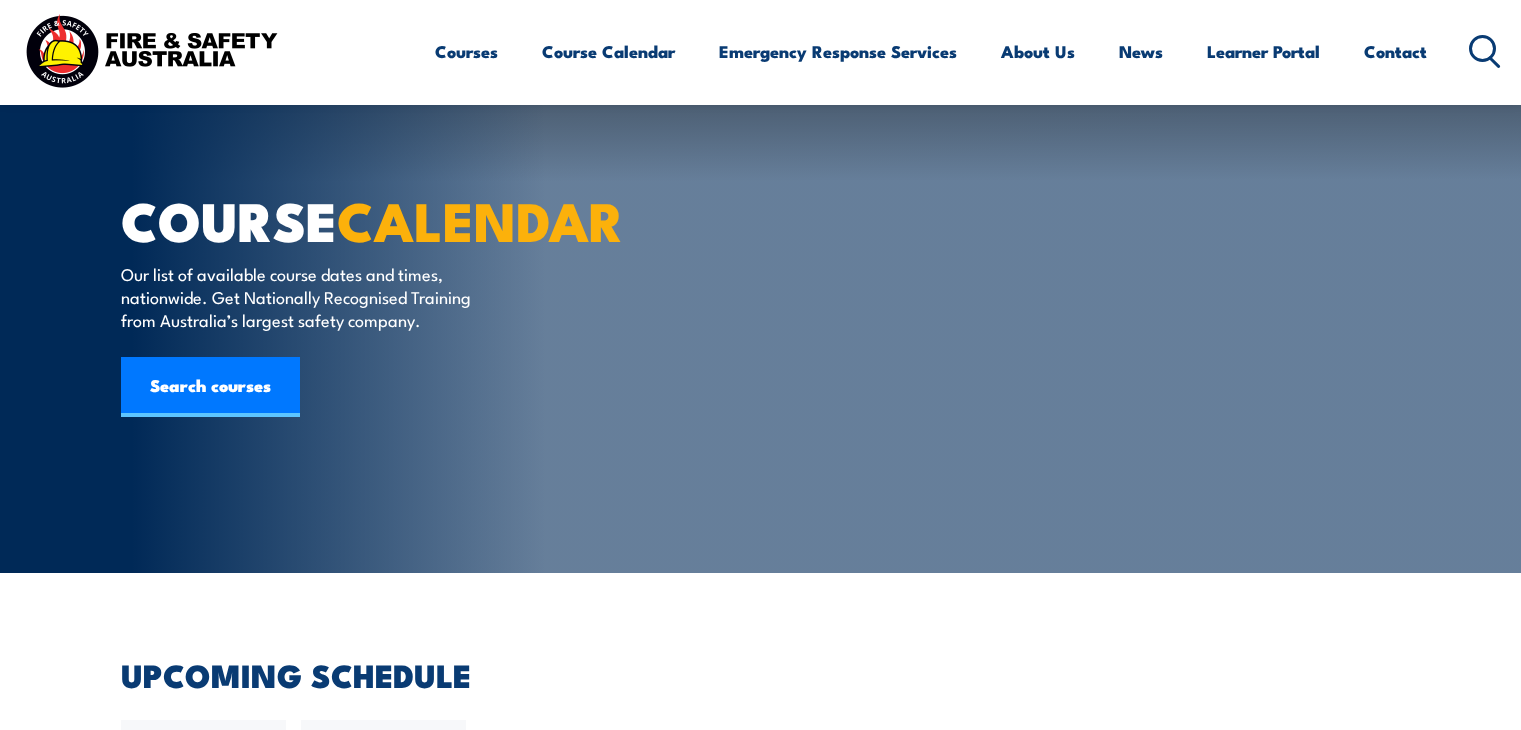 scroll, scrollTop: 660, scrollLeft: 0, axis: vertical 